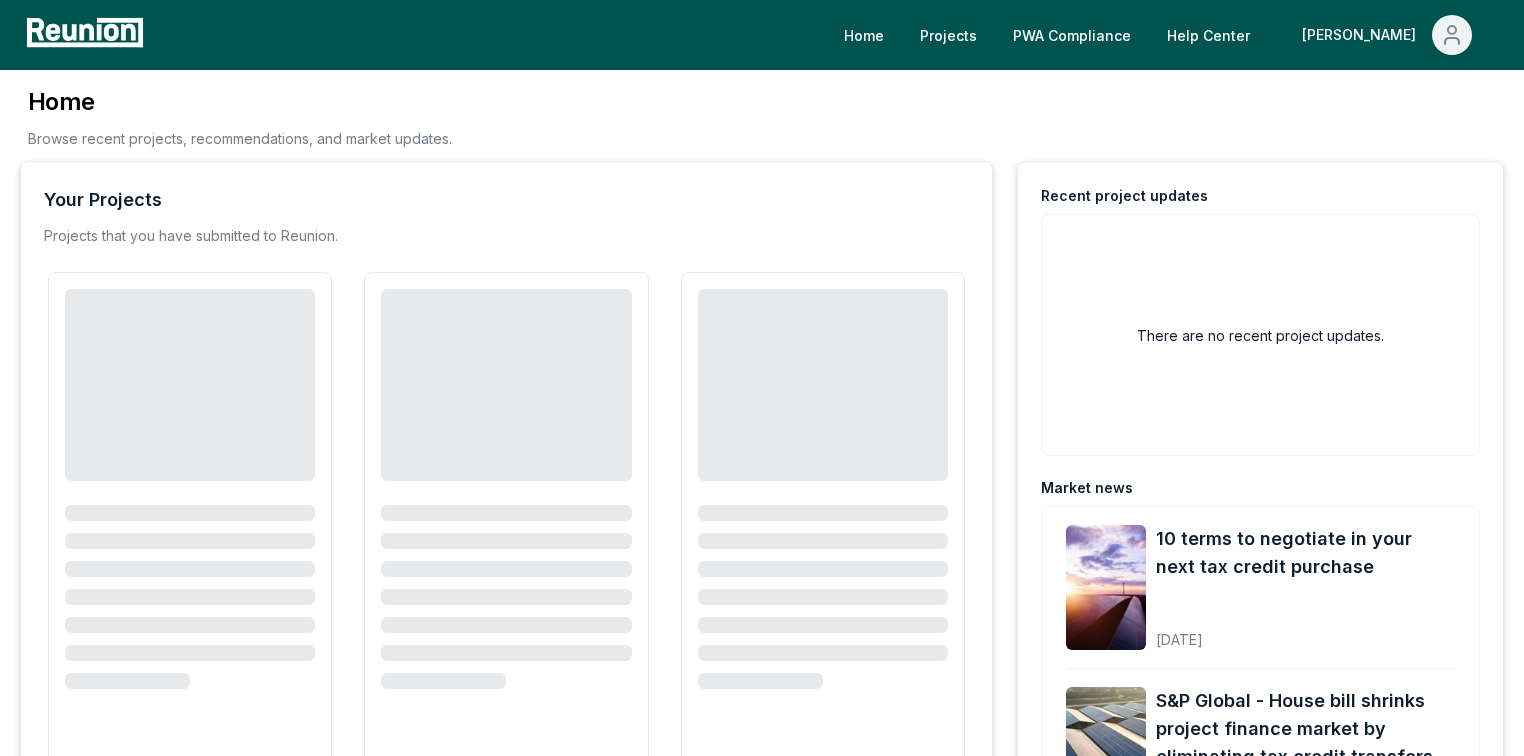 scroll, scrollTop: 0, scrollLeft: 0, axis: both 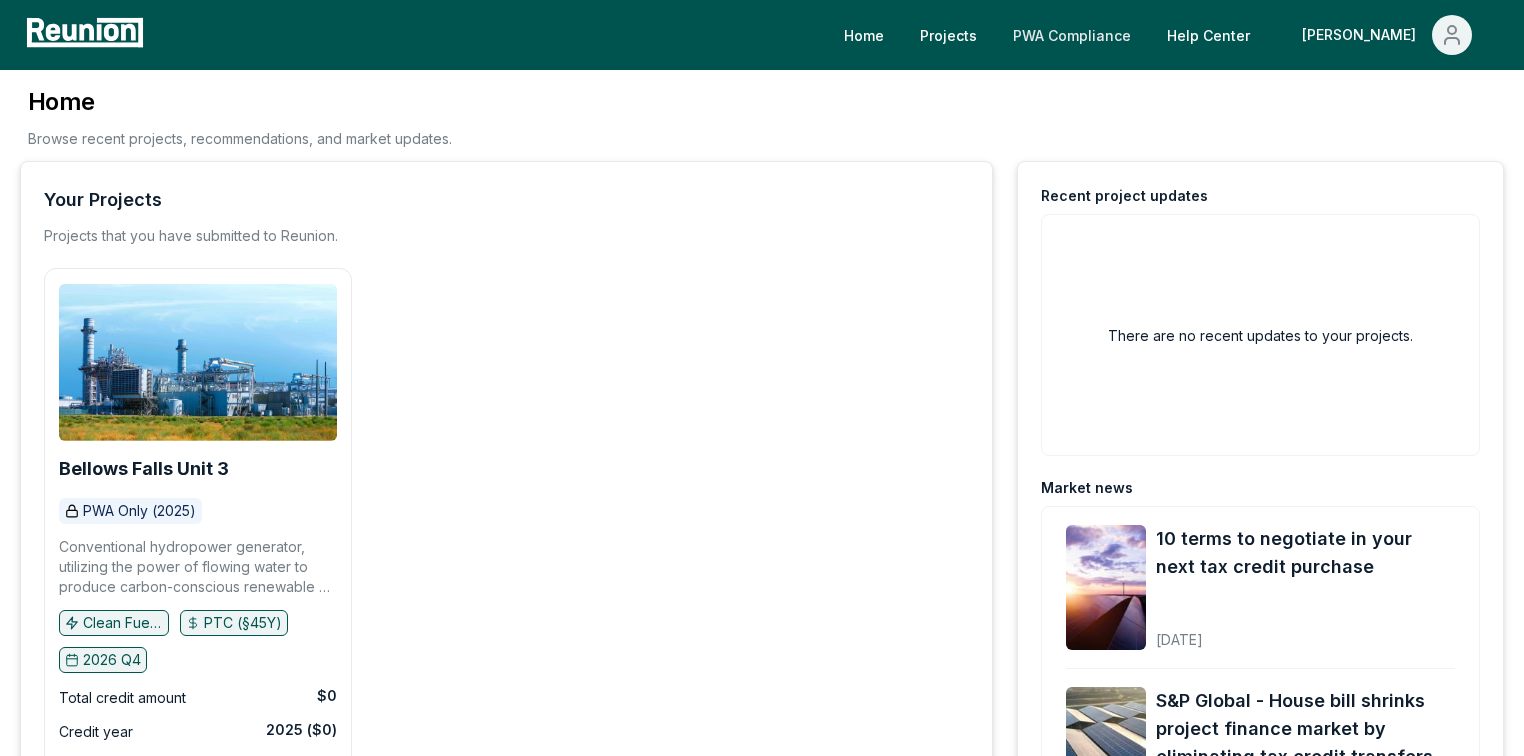 click on "PWA Compliance" at bounding box center (1072, 35) 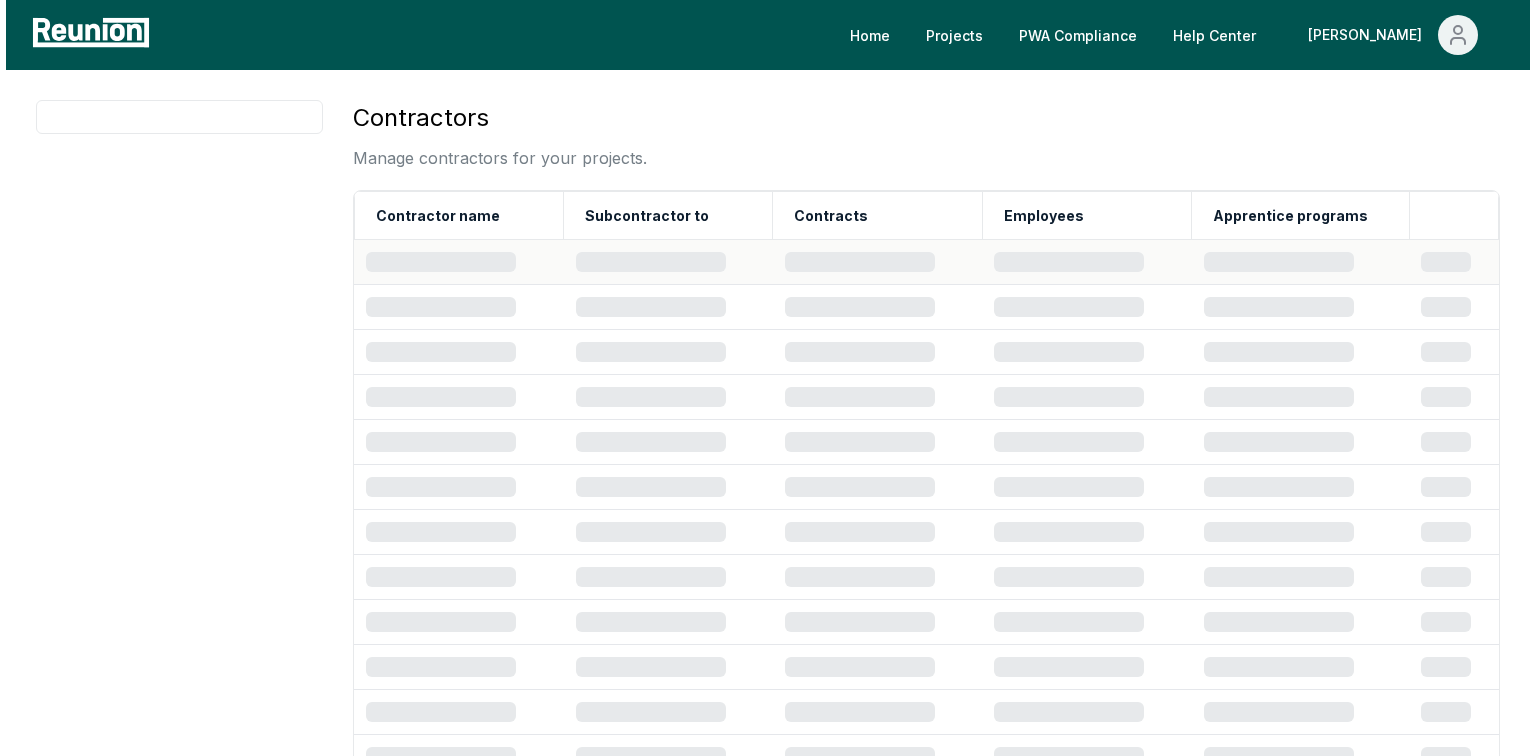 scroll, scrollTop: 0, scrollLeft: 0, axis: both 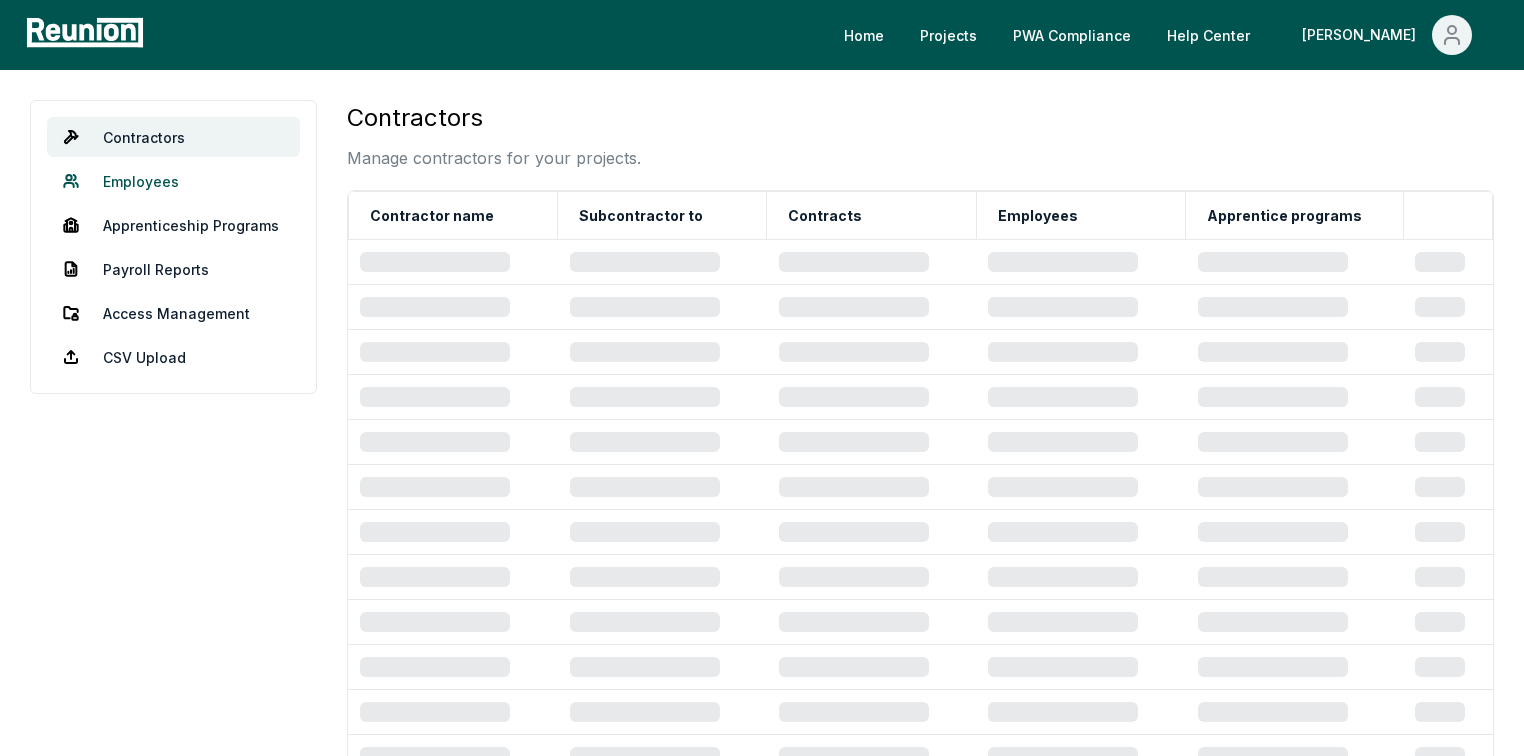click on "Employees" at bounding box center [173, 181] 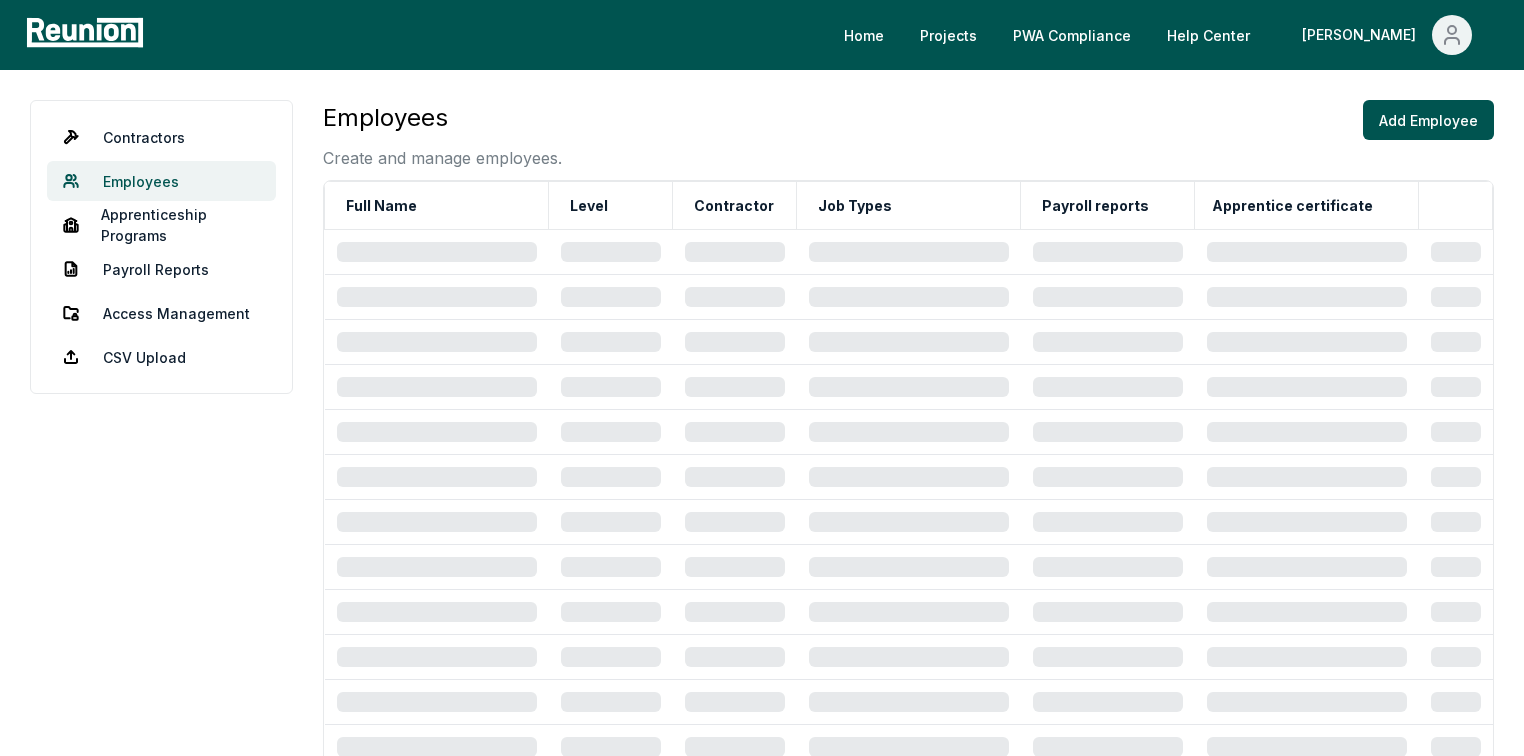 click on "Employees" at bounding box center (161, 181) 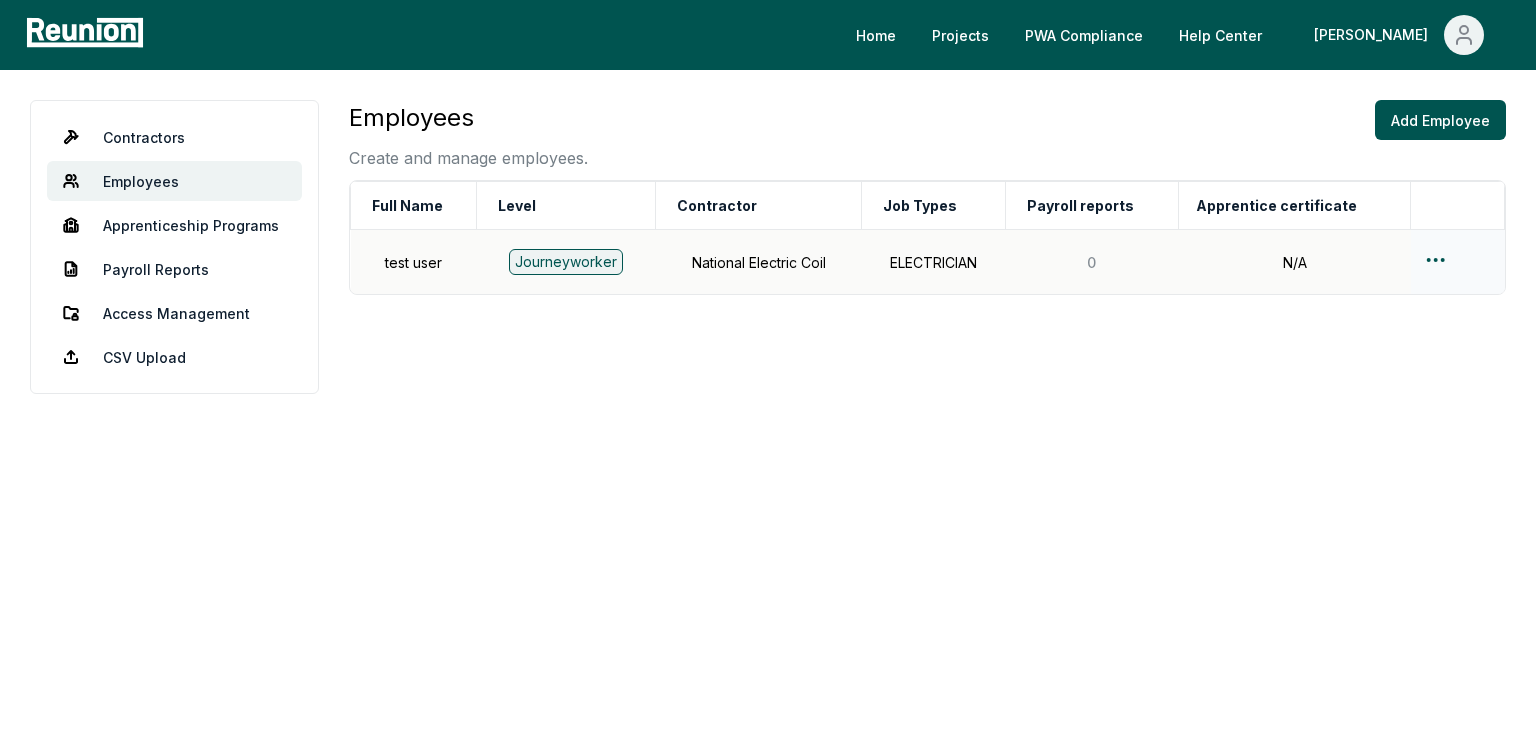 click on "Please visit us on your desktop We're working on making our marketplace mobile-friendly. For now, please visit Reunion on a desktop computer. Home Projects PWA Compliance Help Center Daniel Contractors Employees Apprenticeship Programs Payroll Reports Access Management CSV Upload Employees Create and manage employees. Add Employee Full Name Level Contractor Job Types Payroll reports Apprentice certificate test user Journeyworker National Electric Coil ELECTRICIAN   0 N/A" at bounding box center (768, 378) 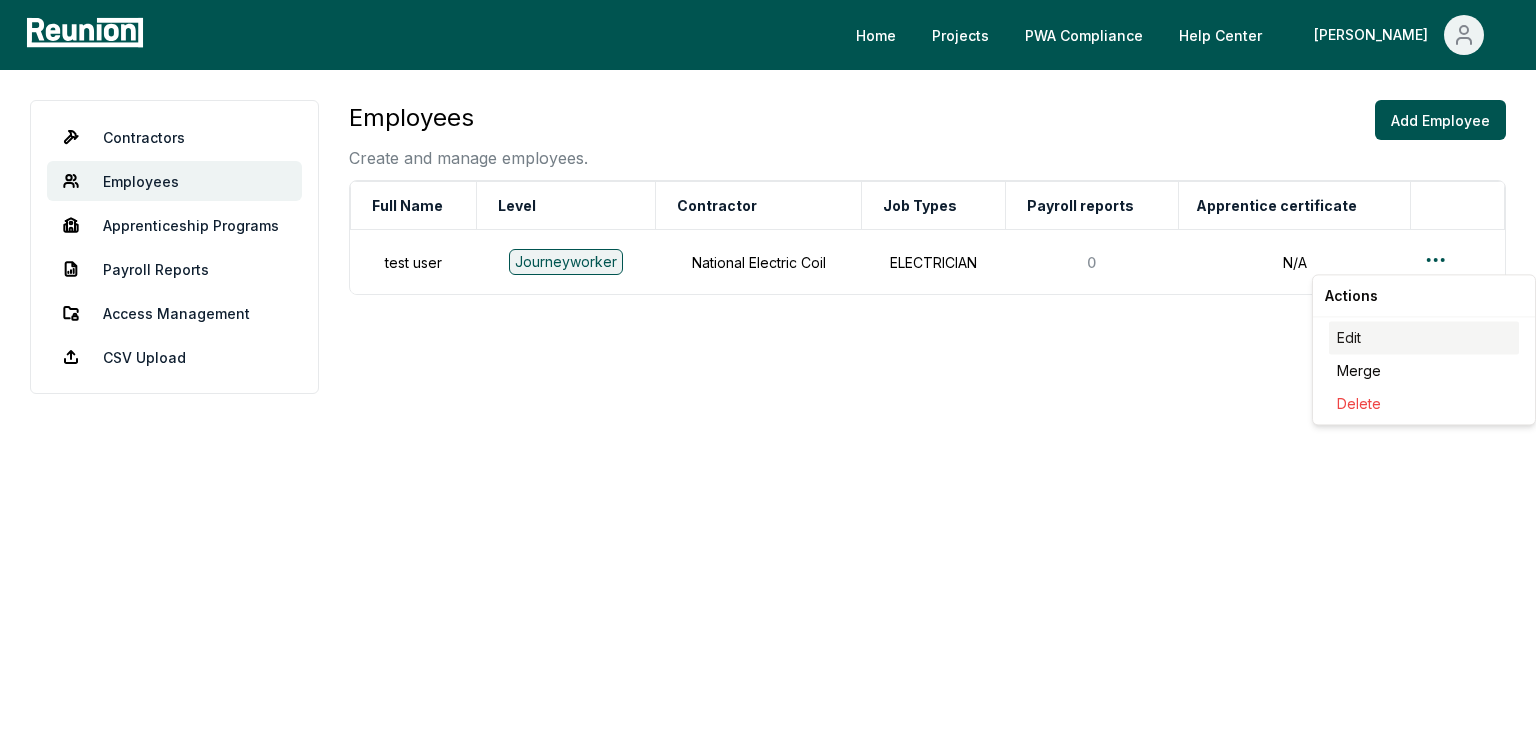 click on "Edit" at bounding box center [1424, 337] 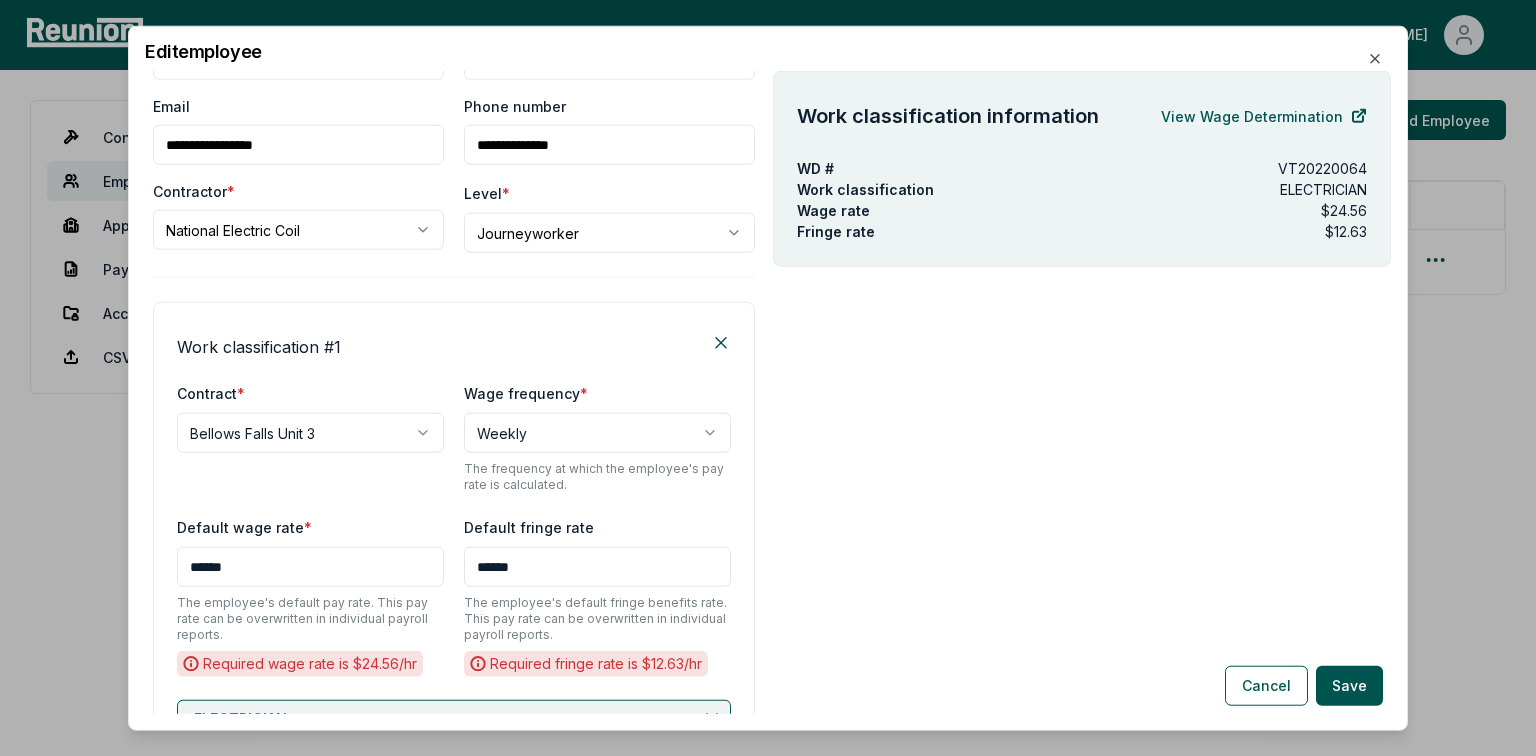 scroll, scrollTop: 0, scrollLeft: 0, axis: both 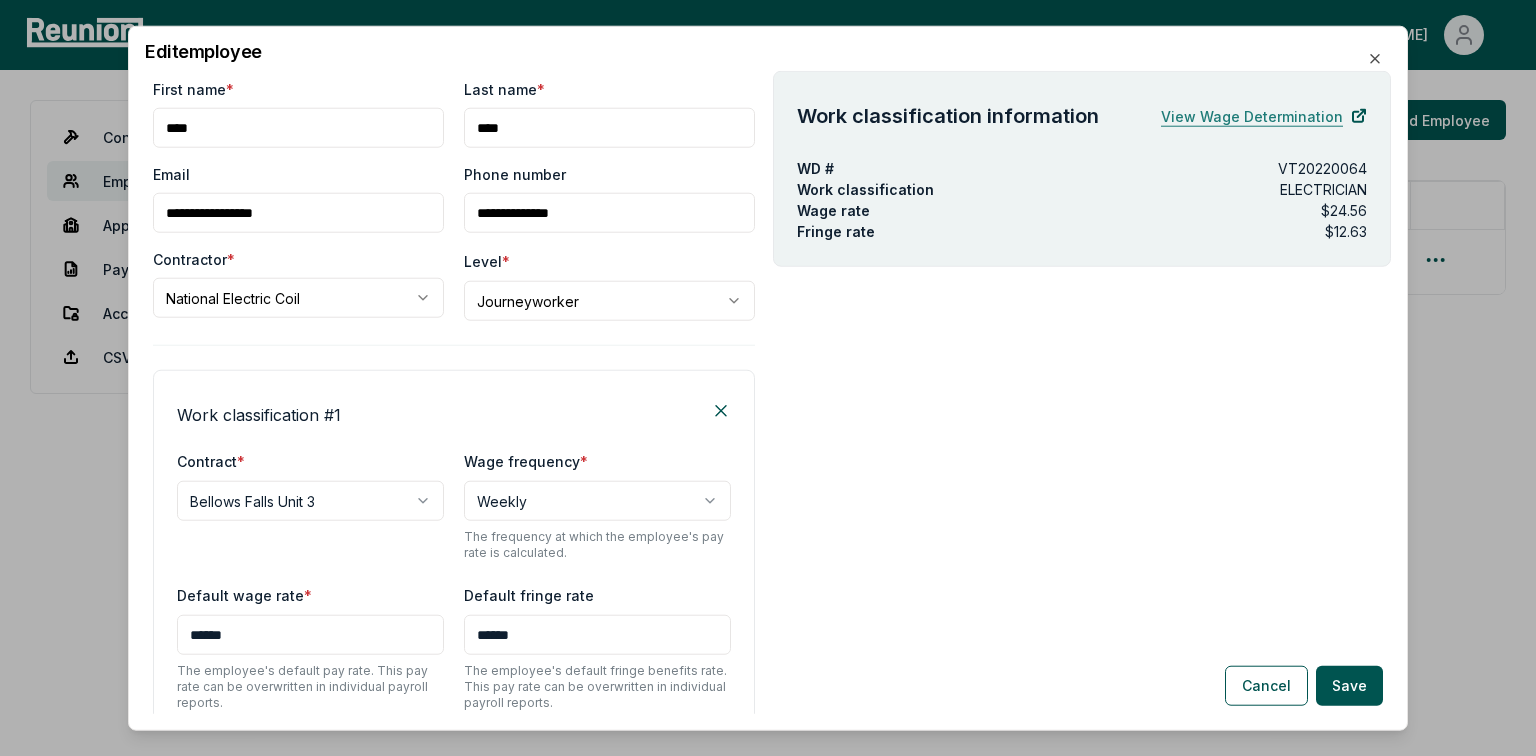 click on "View Wage Determination" at bounding box center (1264, 116) 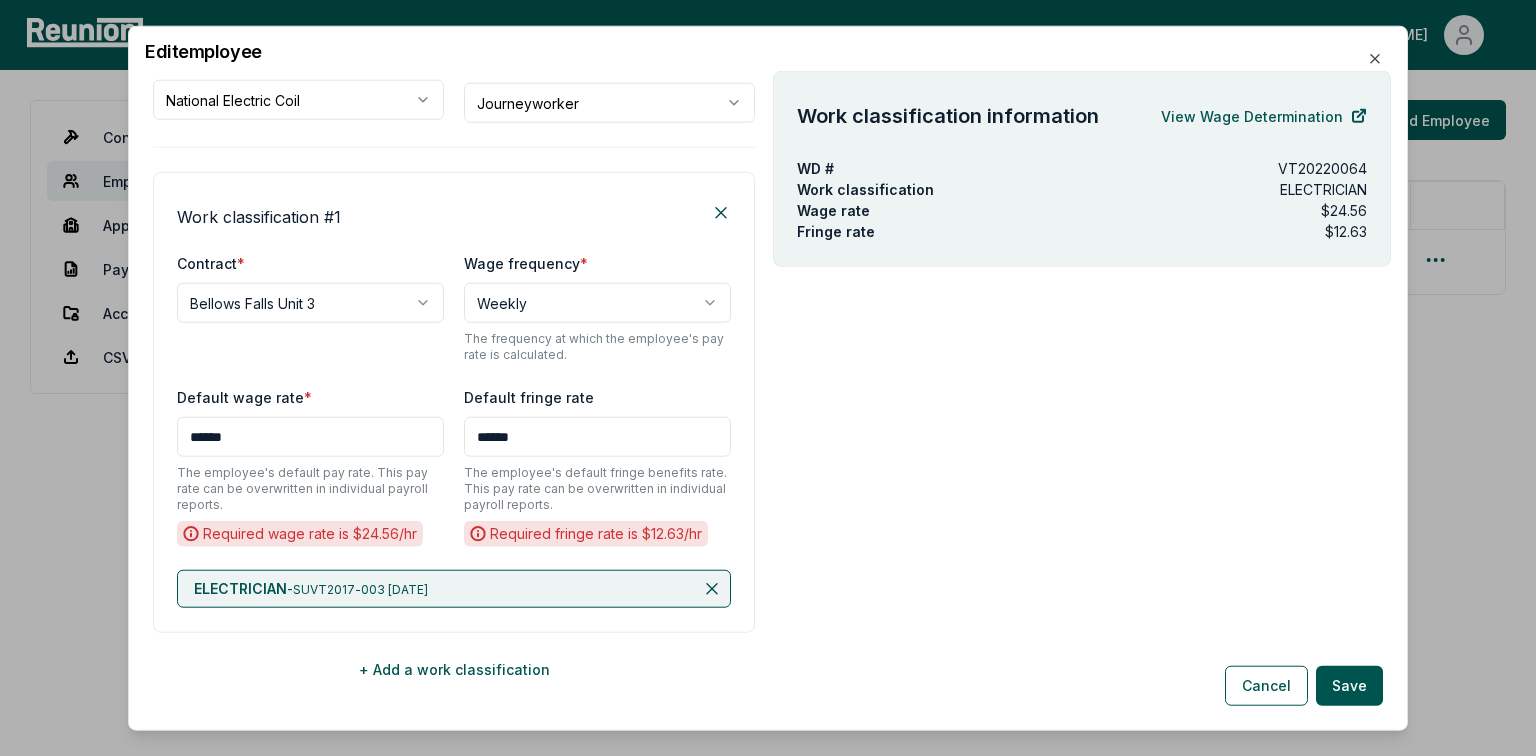 scroll, scrollTop: 228, scrollLeft: 0, axis: vertical 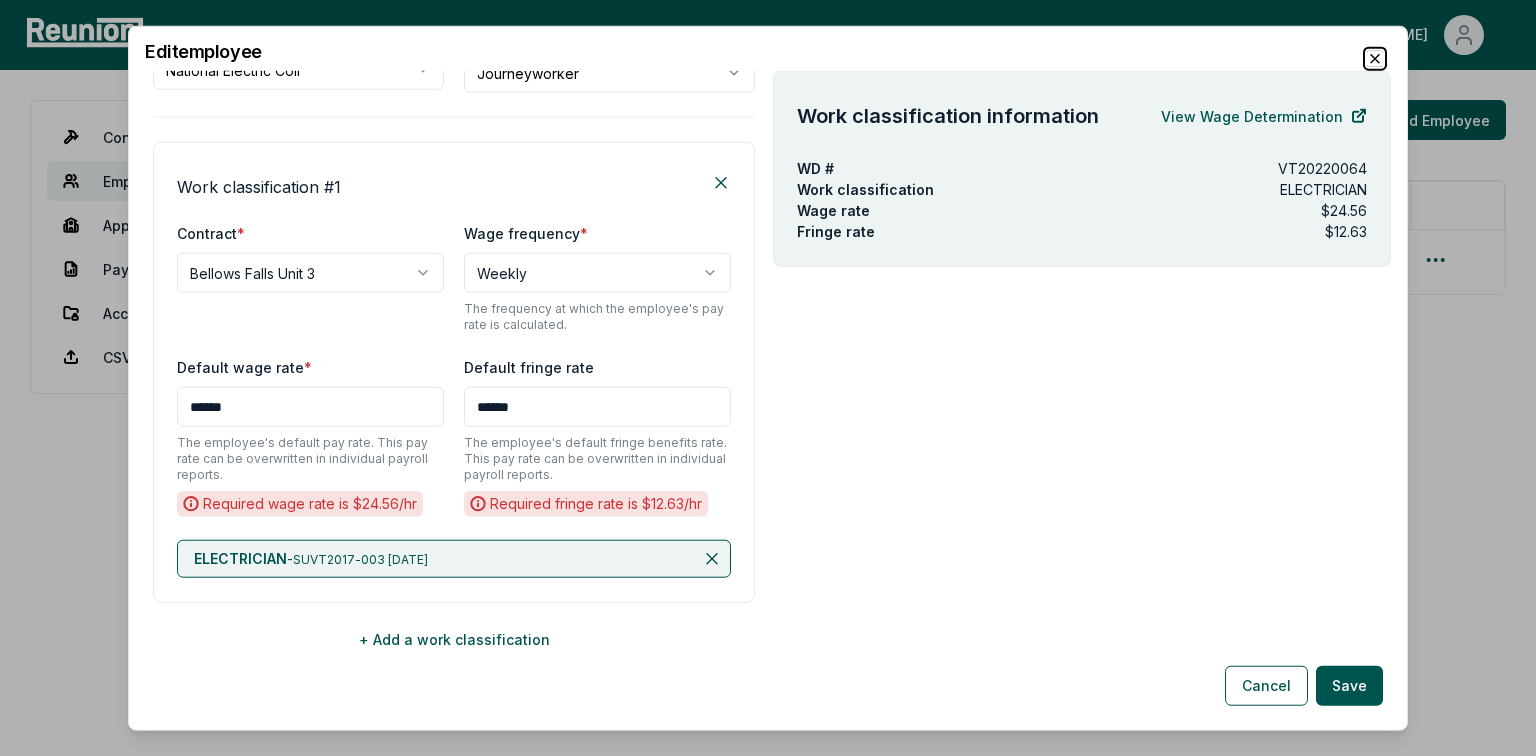 click 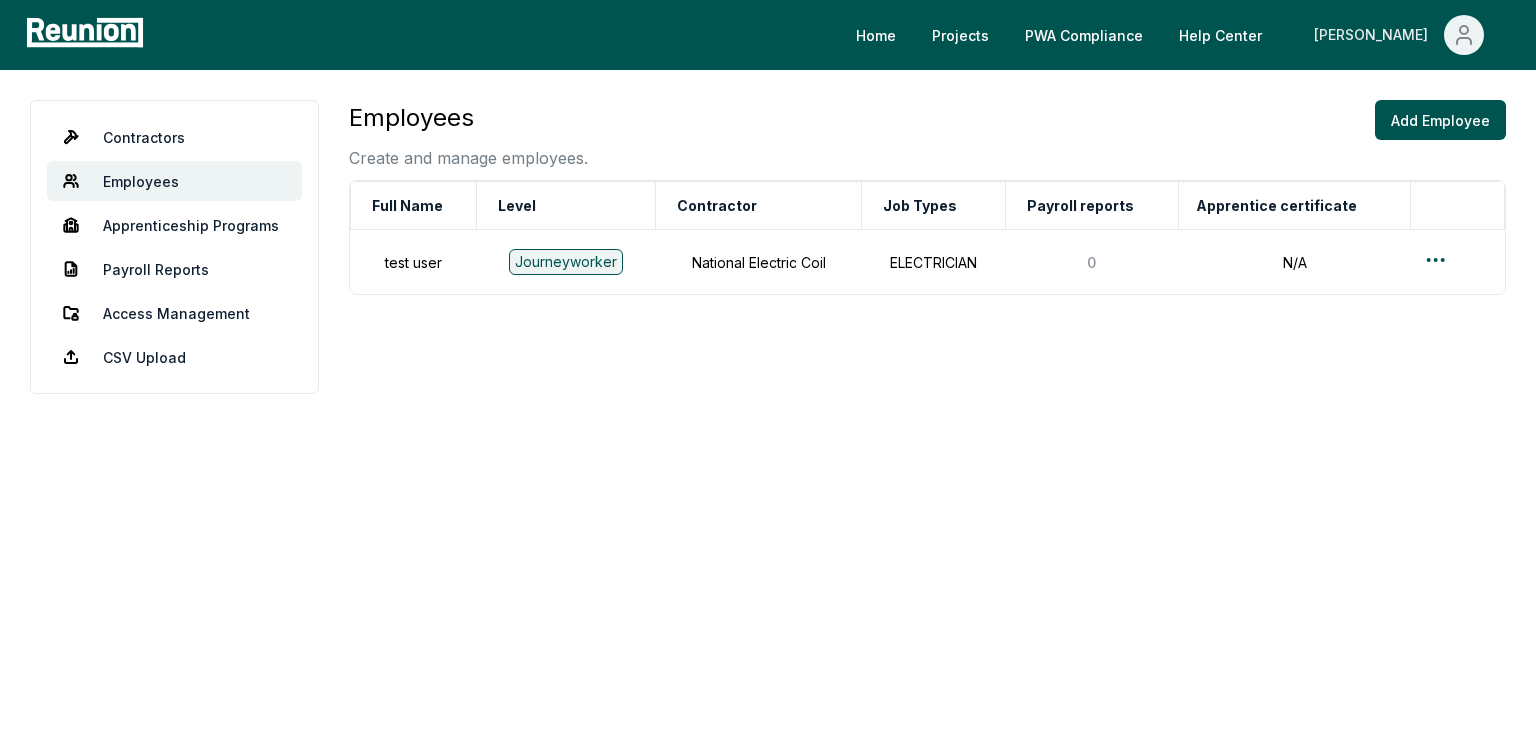 click 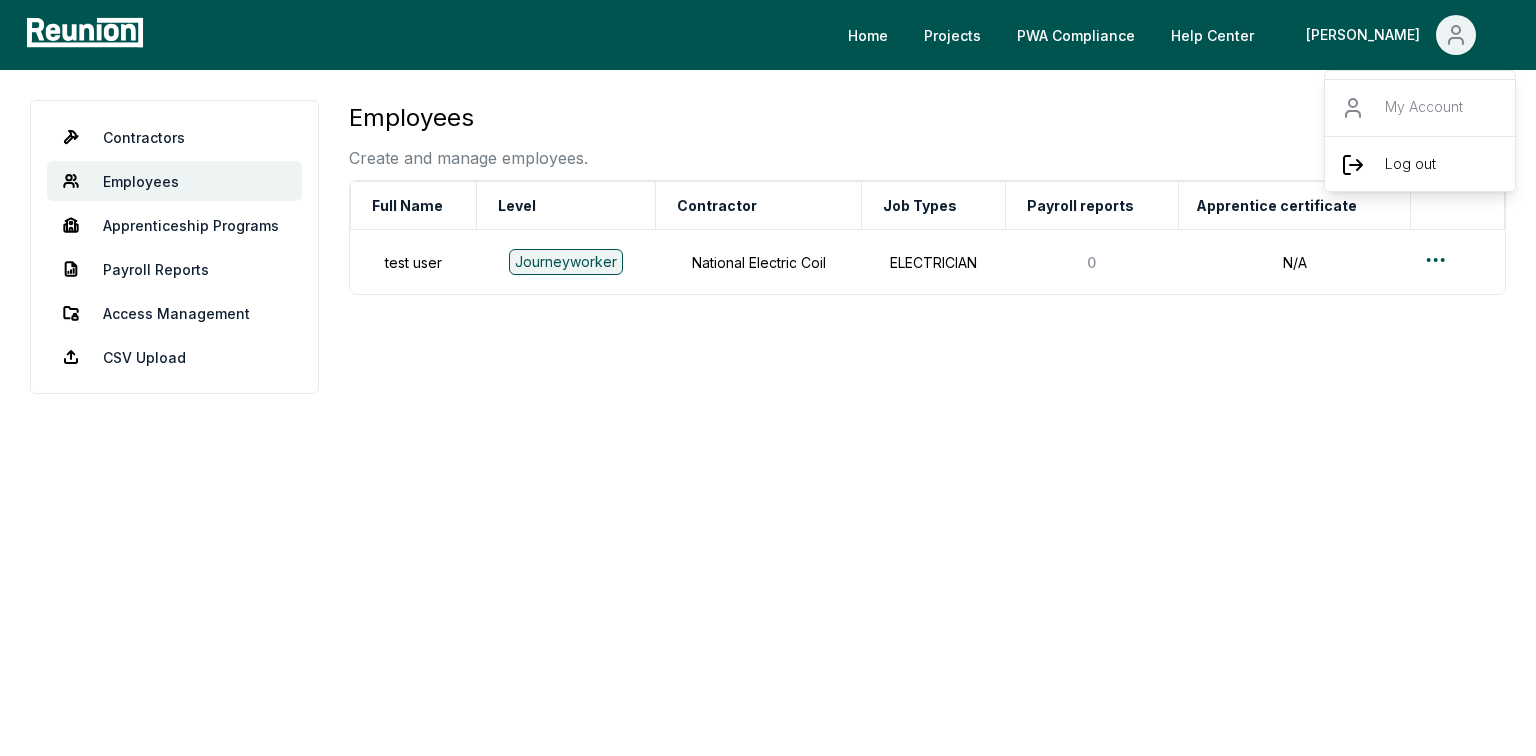click on "Log out" at bounding box center [1410, 165] 